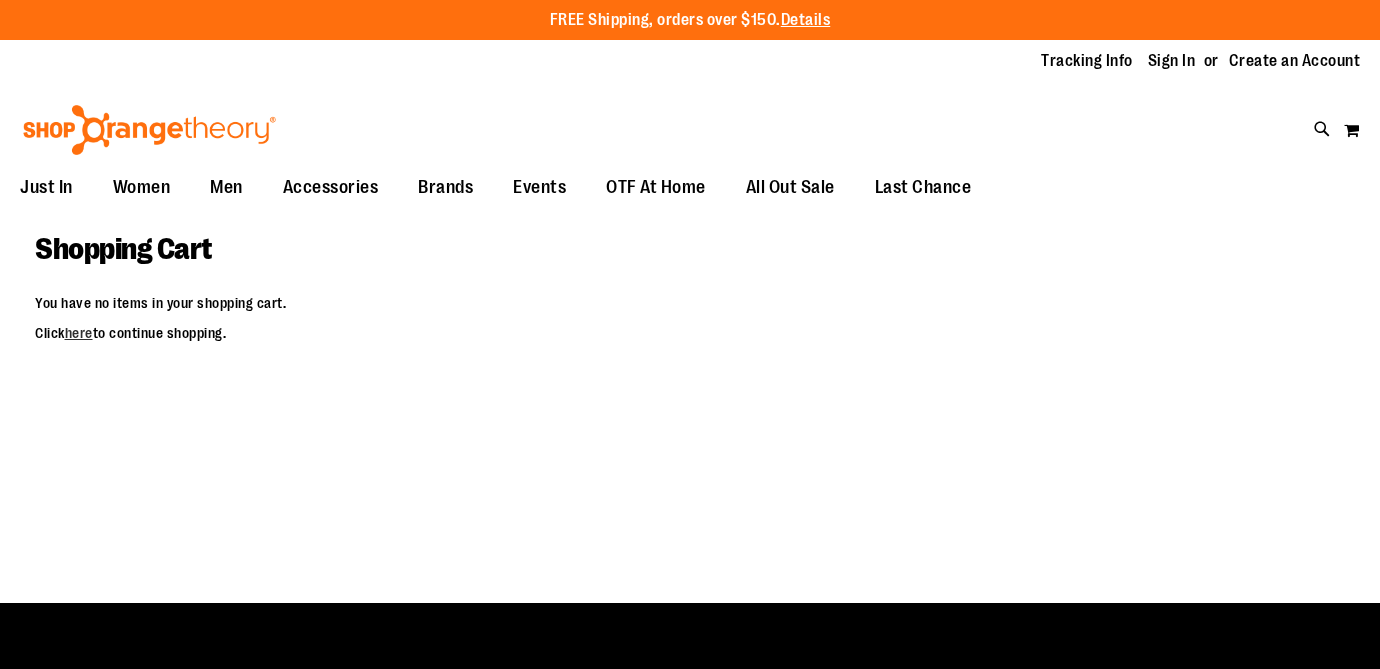 scroll, scrollTop: 0, scrollLeft: 0, axis: both 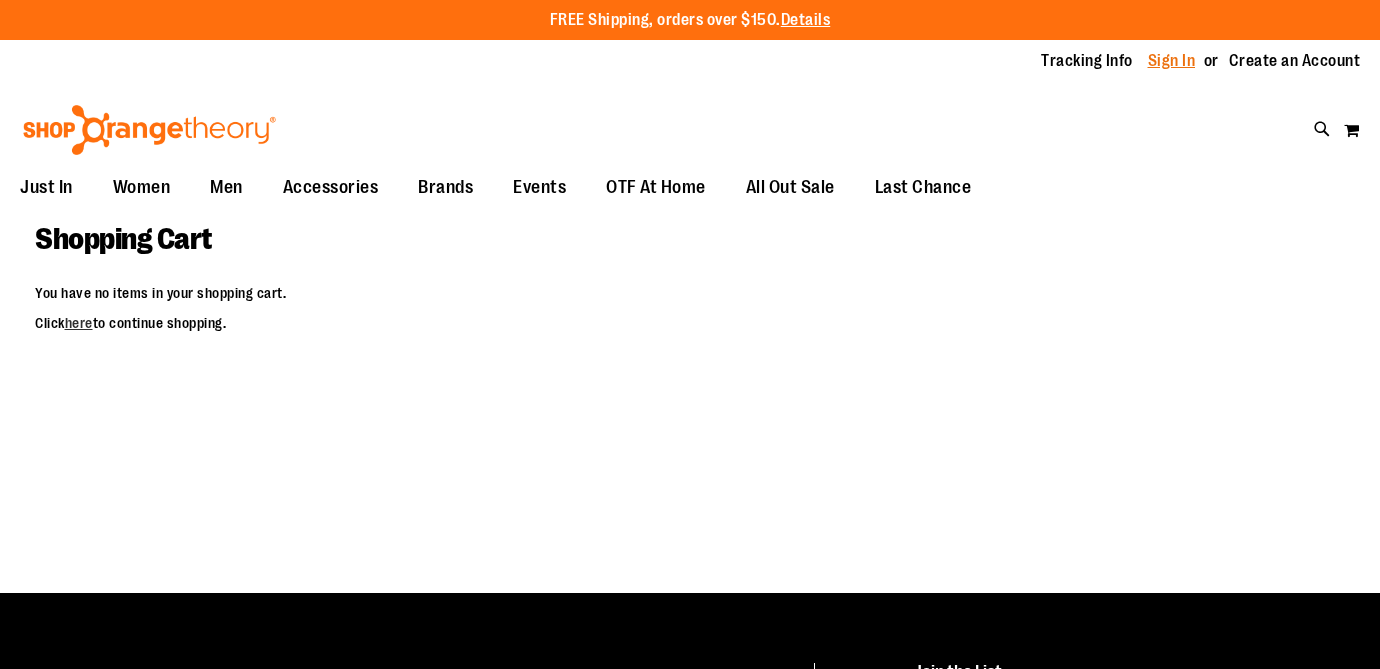 click on "Sign In" at bounding box center (1172, 61) 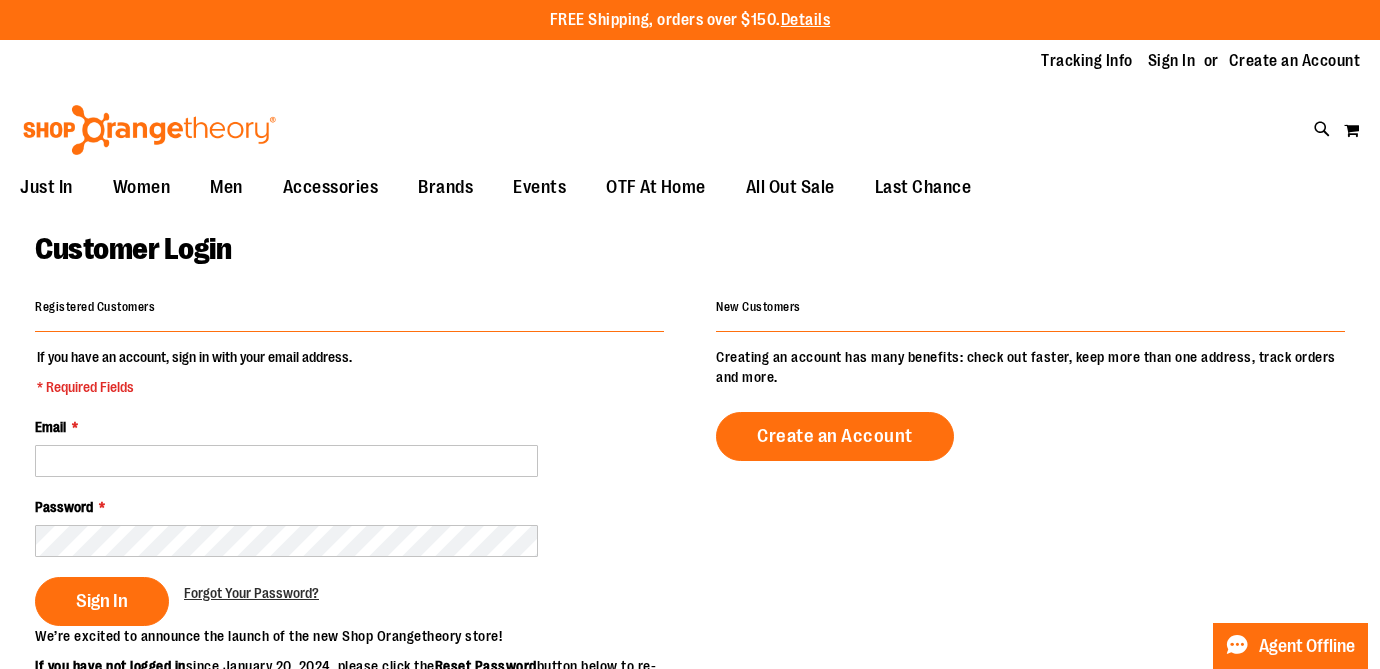 scroll, scrollTop: 0, scrollLeft: 0, axis: both 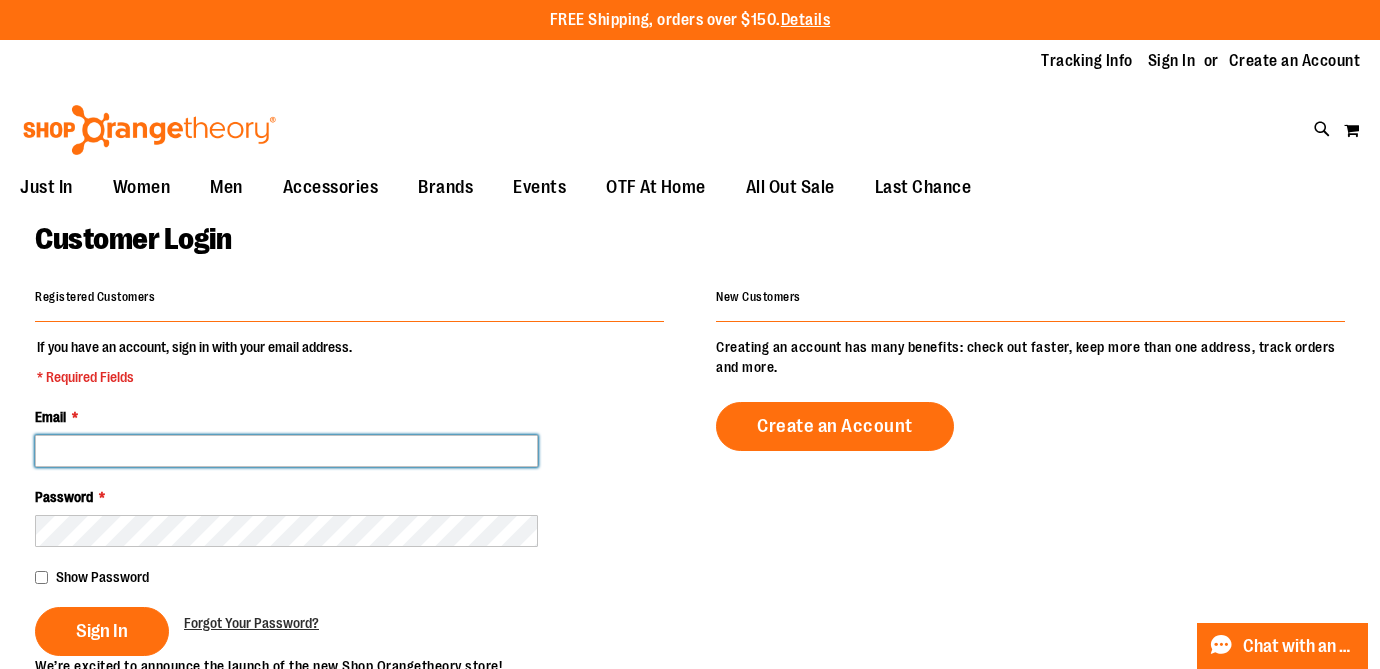 click on "Email *" at bounding box center [286, 451] 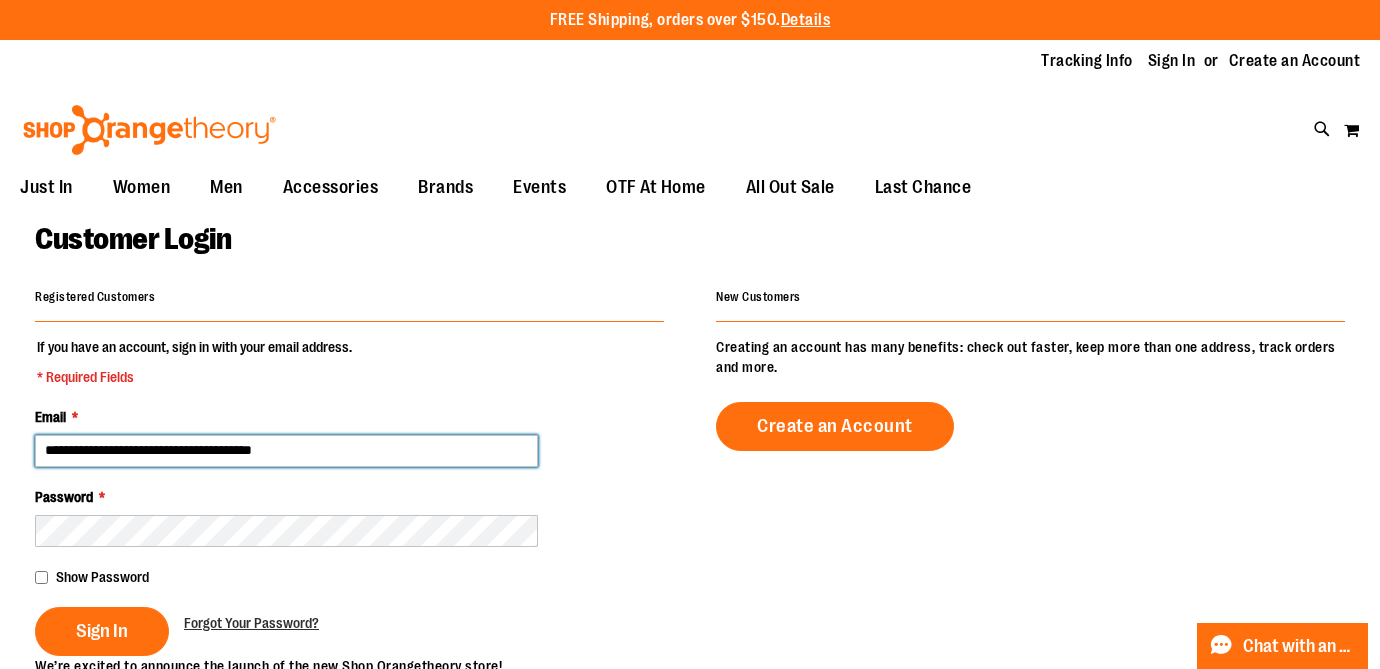 type on "**********" 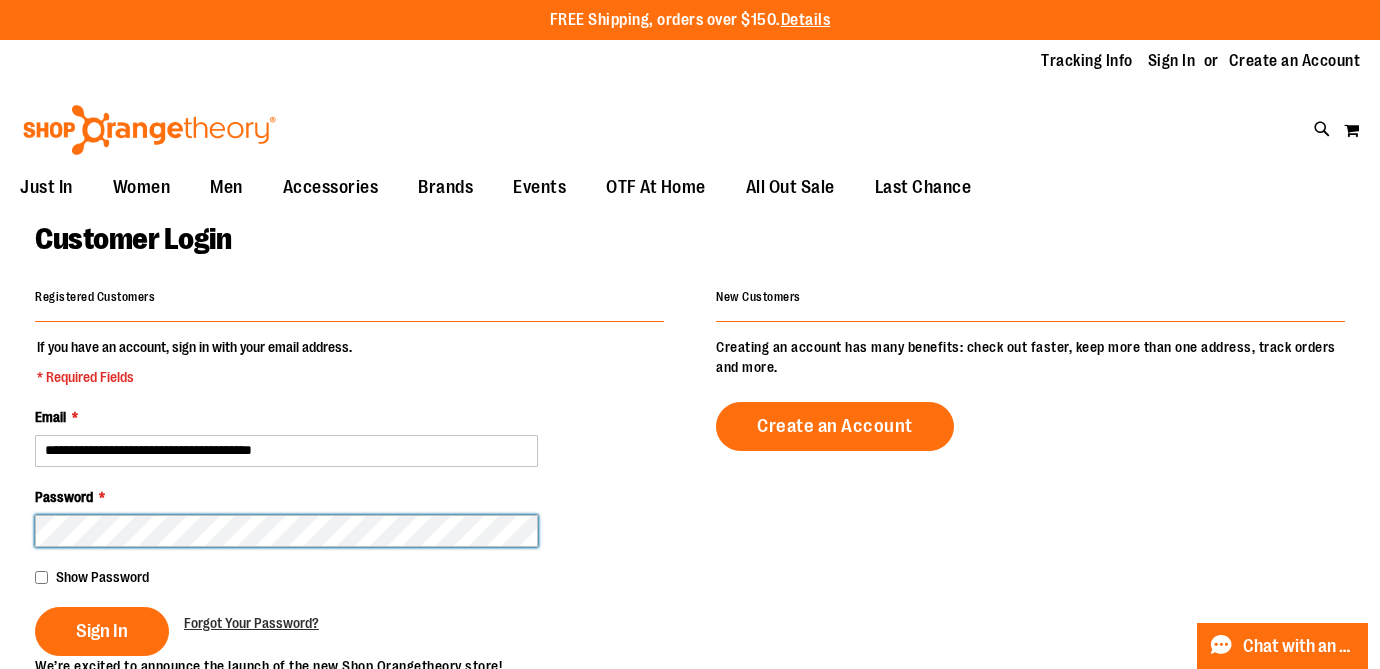 click on "Sign In" at bounding box center [102, 631] 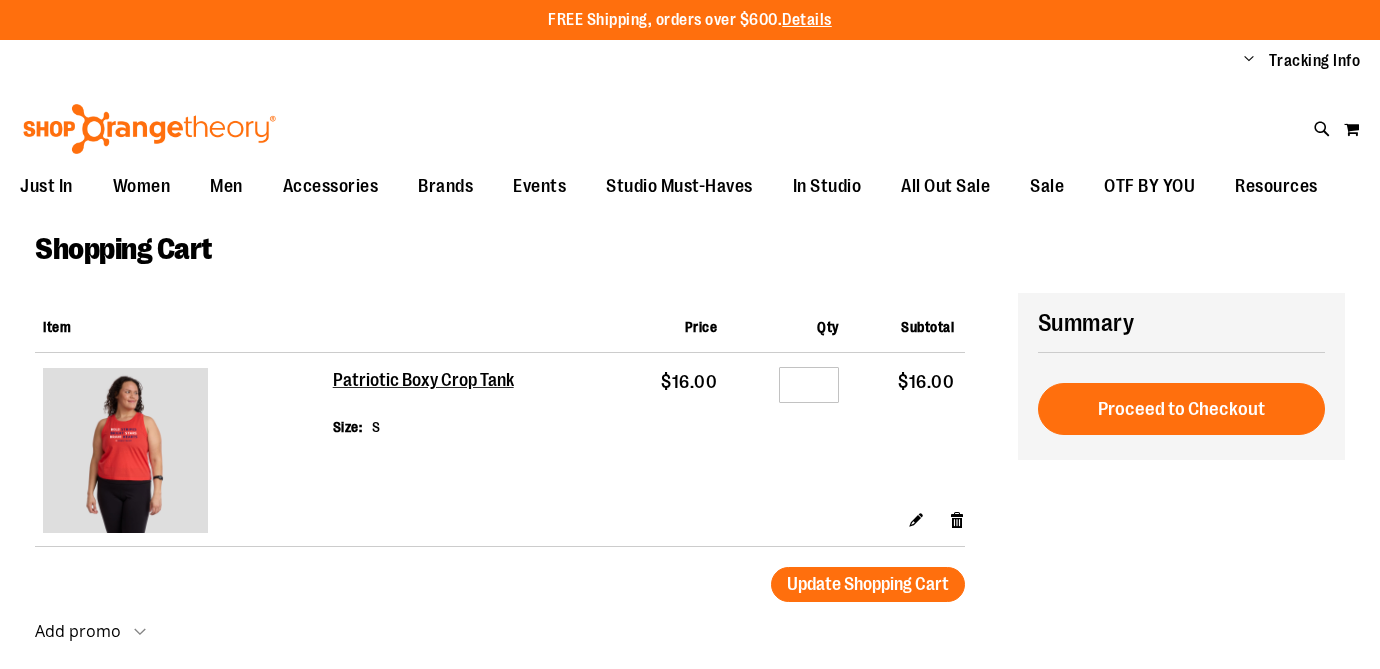 scroll, scrollTop: 0, scrollLeft: 0, axis: both 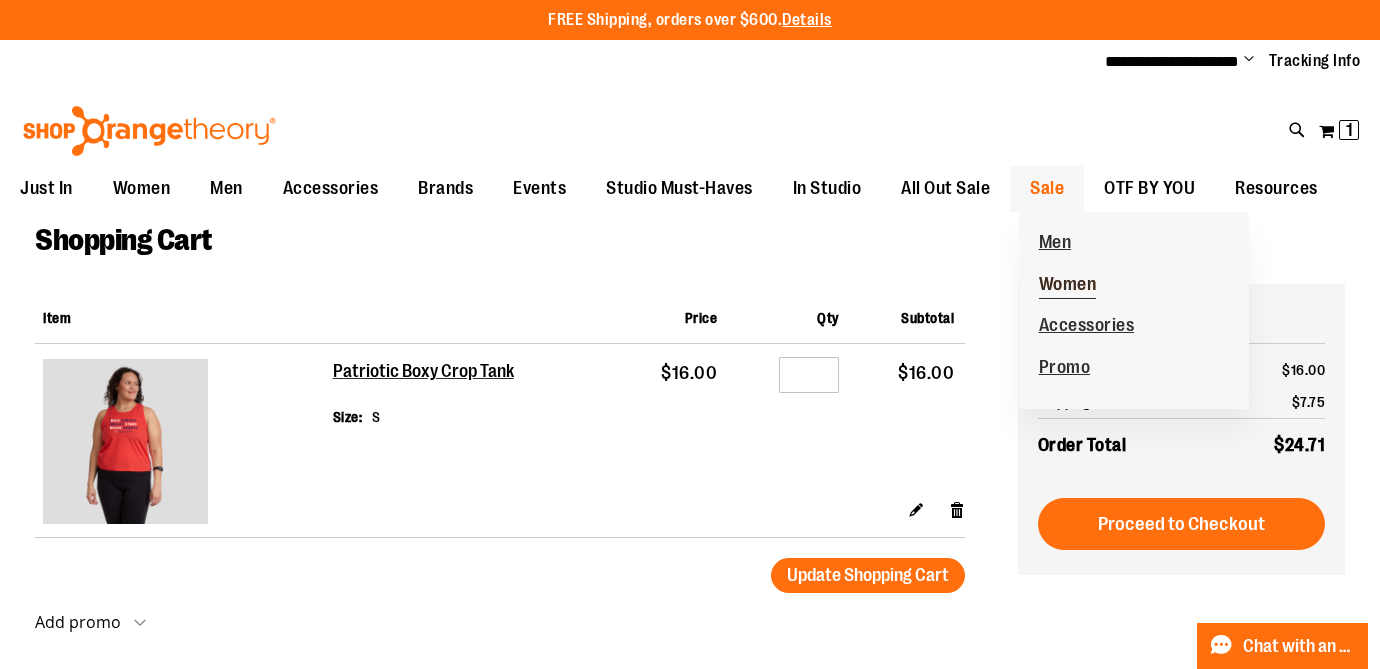 click on "Women" at bounding box center (1068, 286) 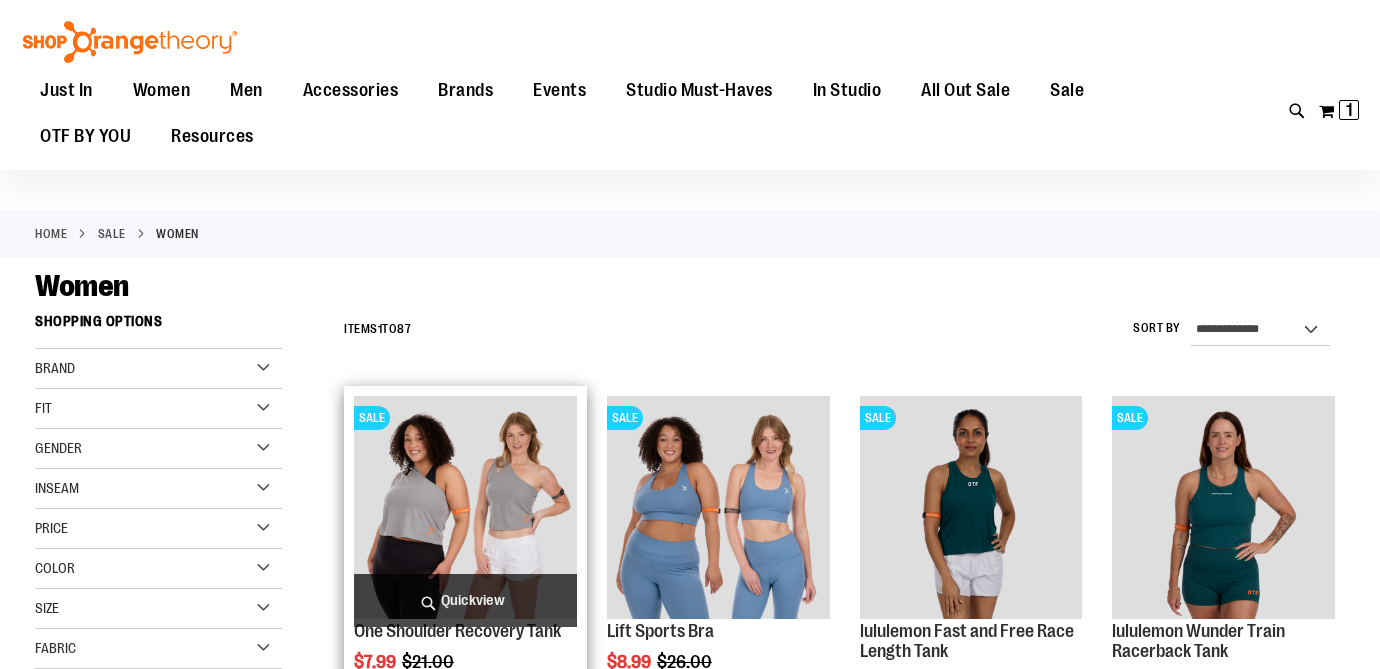 scroll, scrollTop: 82, scrollLeft: 0, axis: vertical 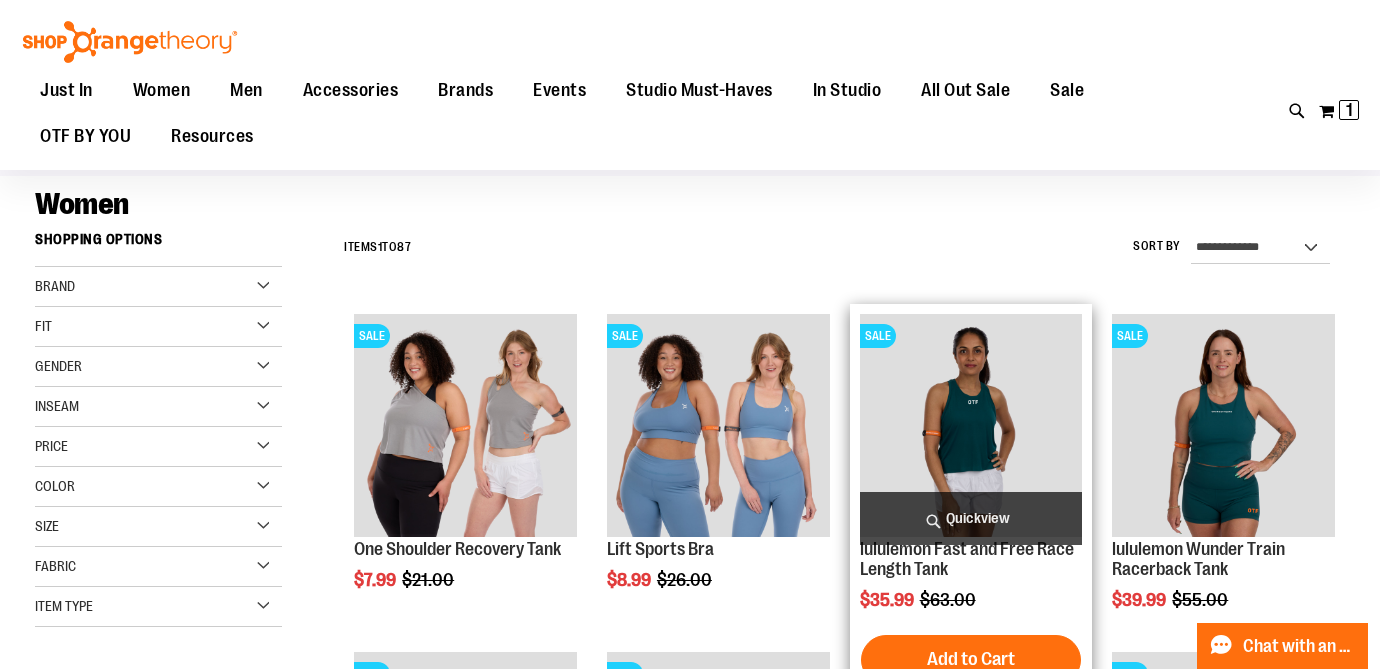 click at bounding box center (971, 425) 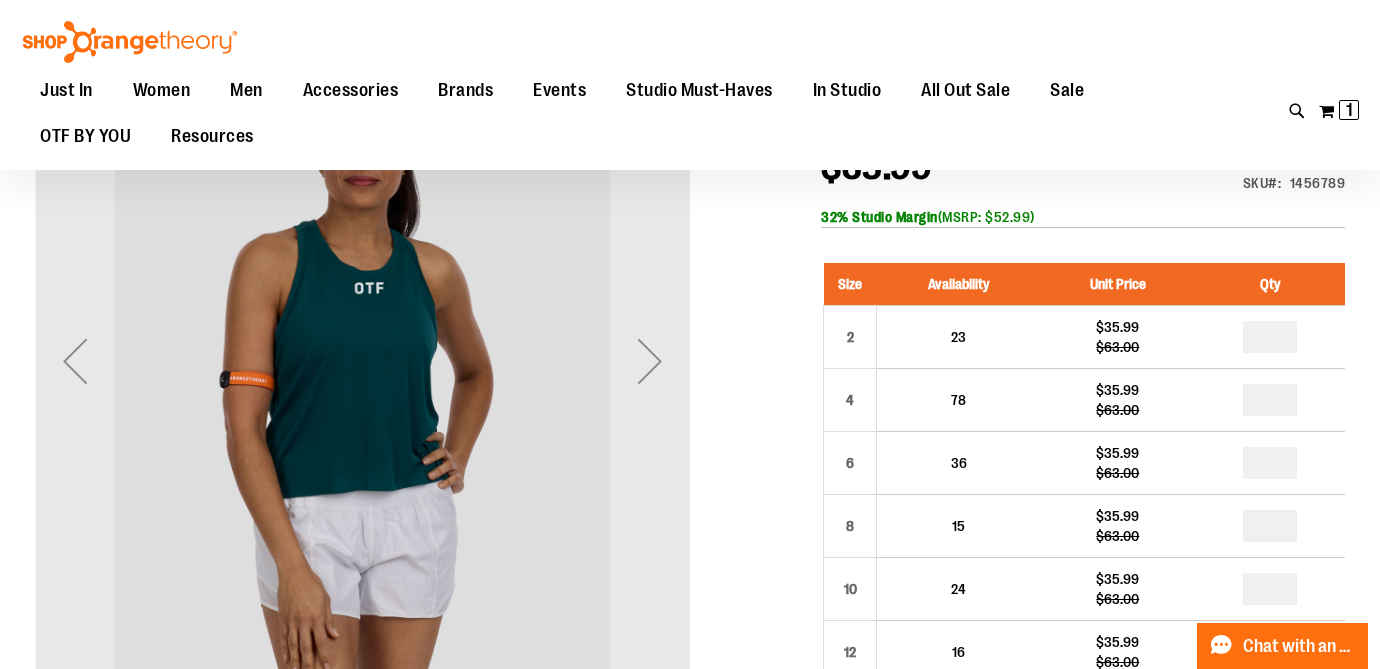 scroll, scrollTop: 248, scrollLeft: 0, axis: vertical 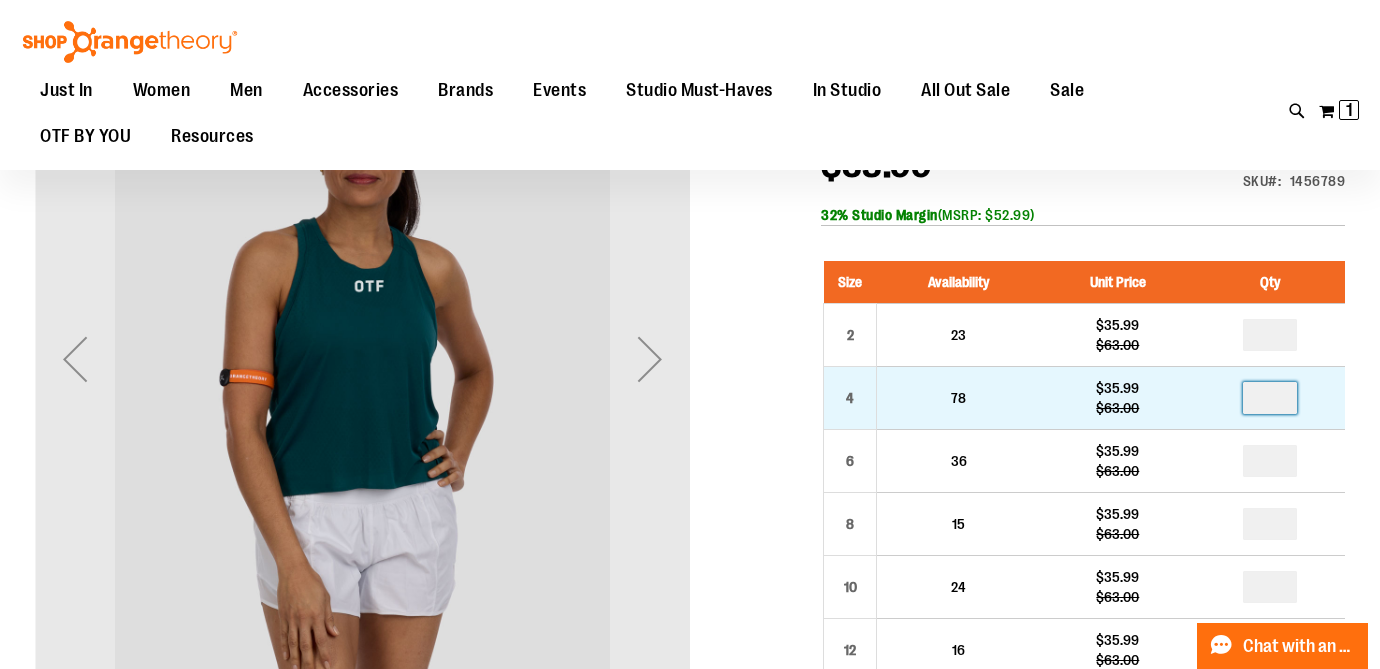 drag, startPoint x: 1282, startPoint y: 397, endPoint x: 1234, endPoint y: 391, distance: 48.373547 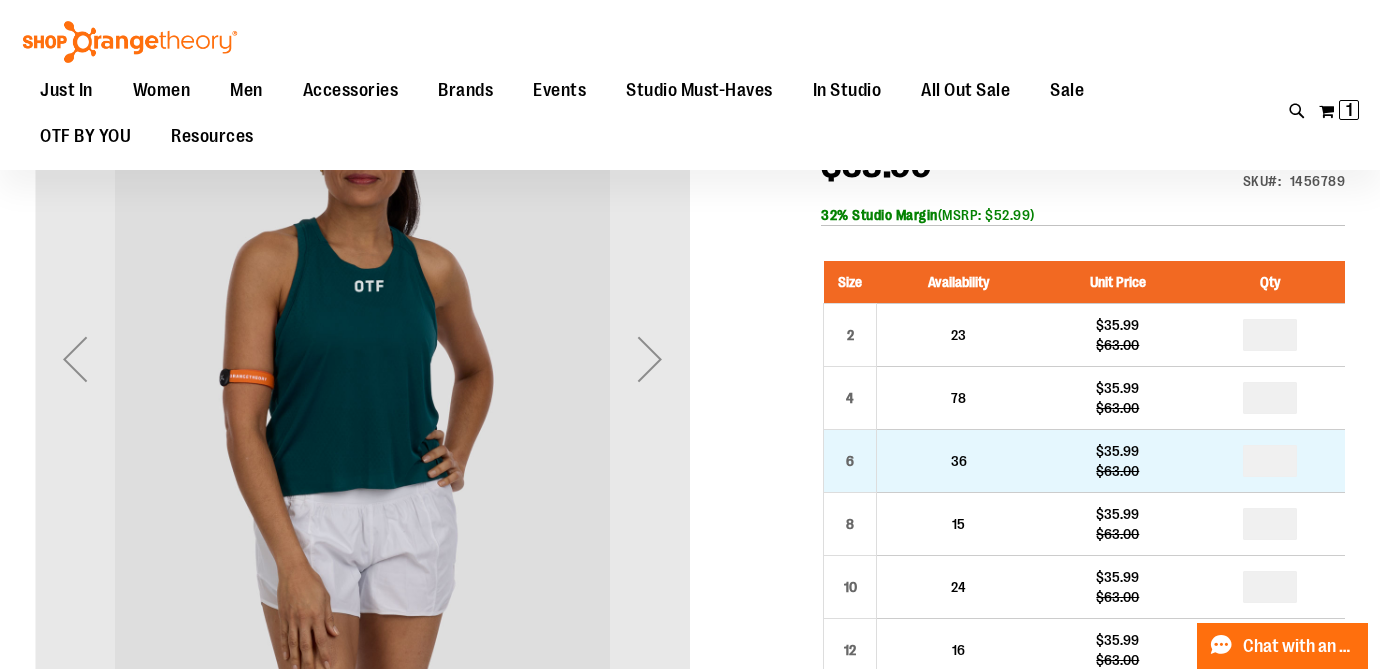 drag, startPoint x: 1287, startPoint y: 459, endPoint x: 1239, endPoint y: 452, distance: 48.507732 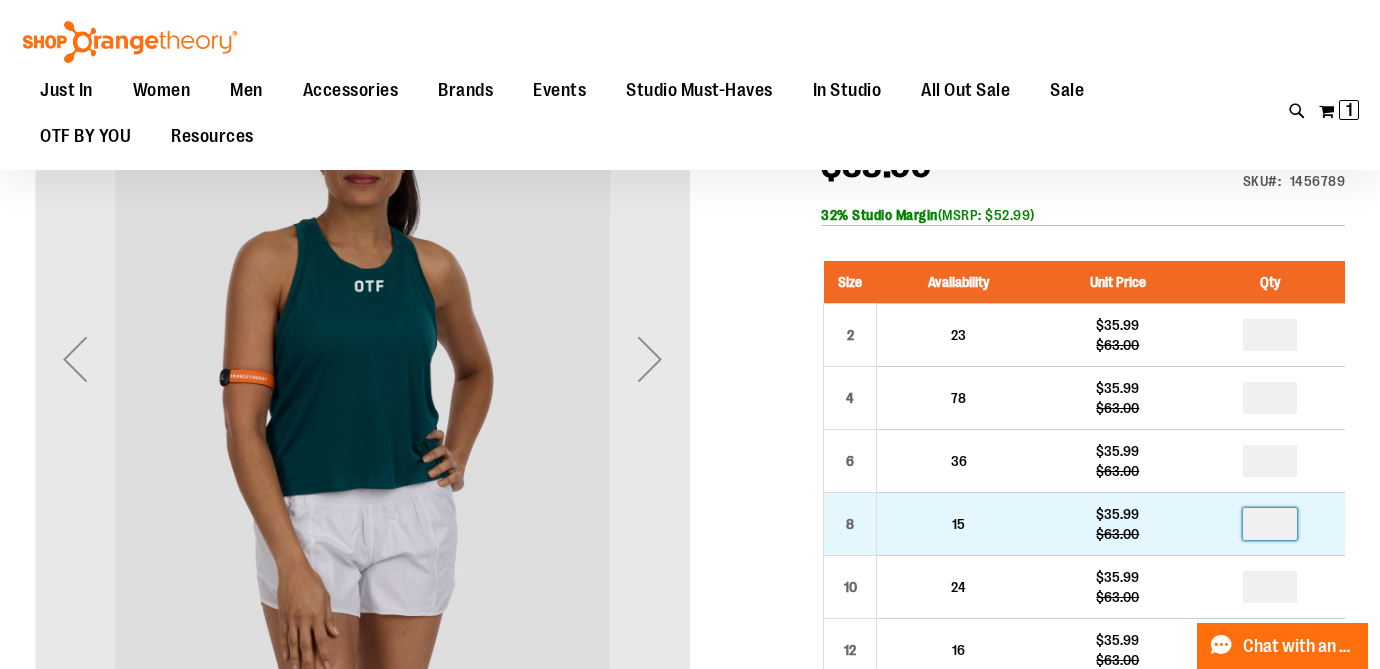 drag, startPoint x: 1283, startPoint y: 527, endPoint x: 1227, endPoint y: 519, distance: 56.568542 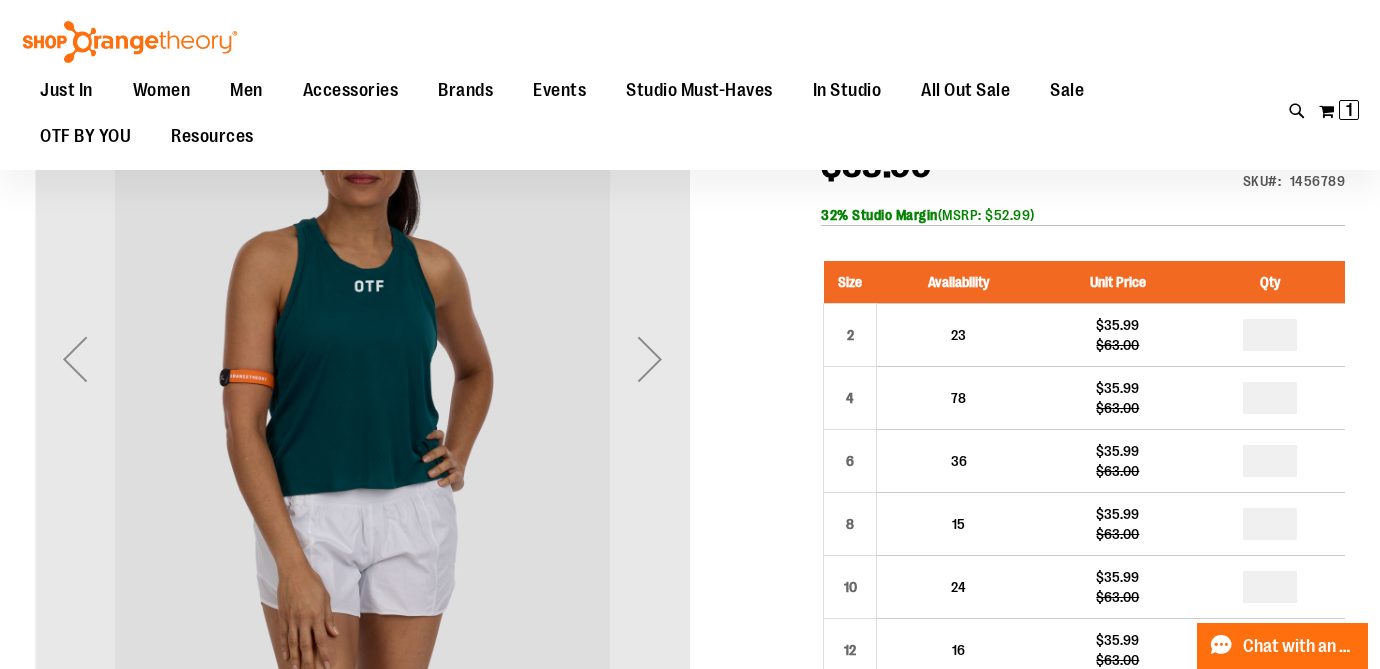 click at bounding box center (690, 710) 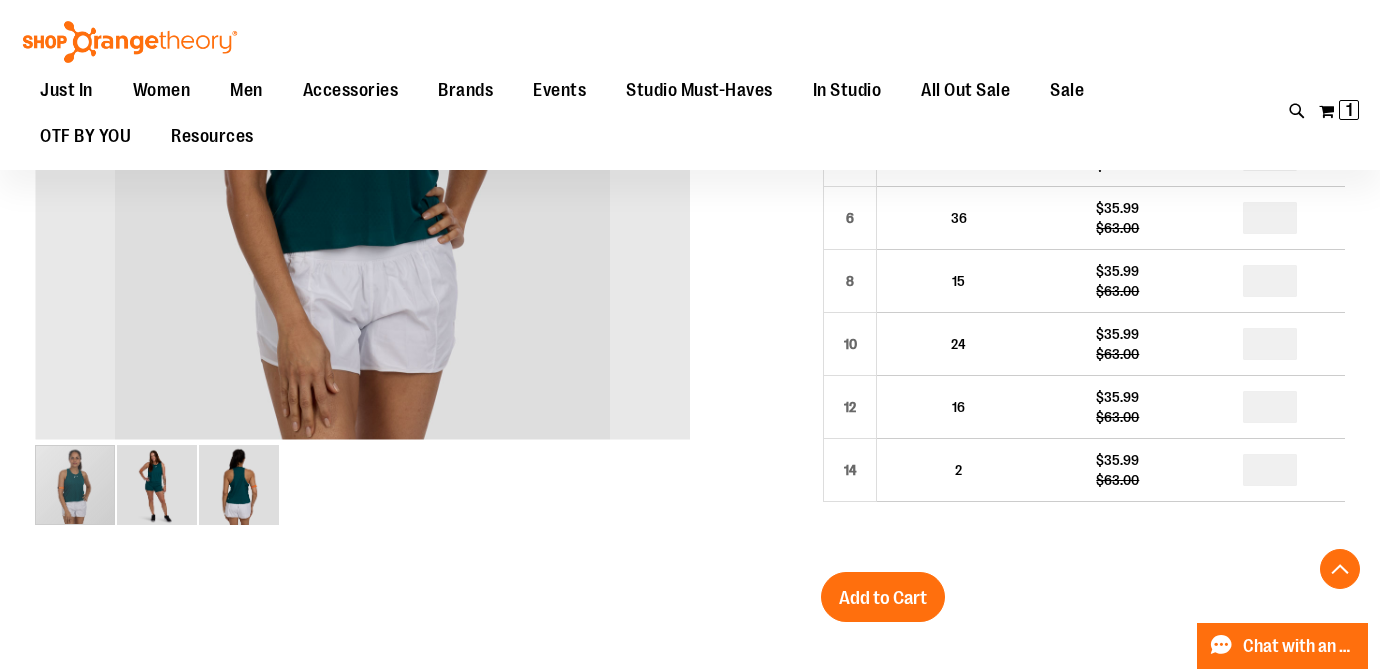 scroll, scrollTop: 740, scrollLeft: 0, axis: vertical 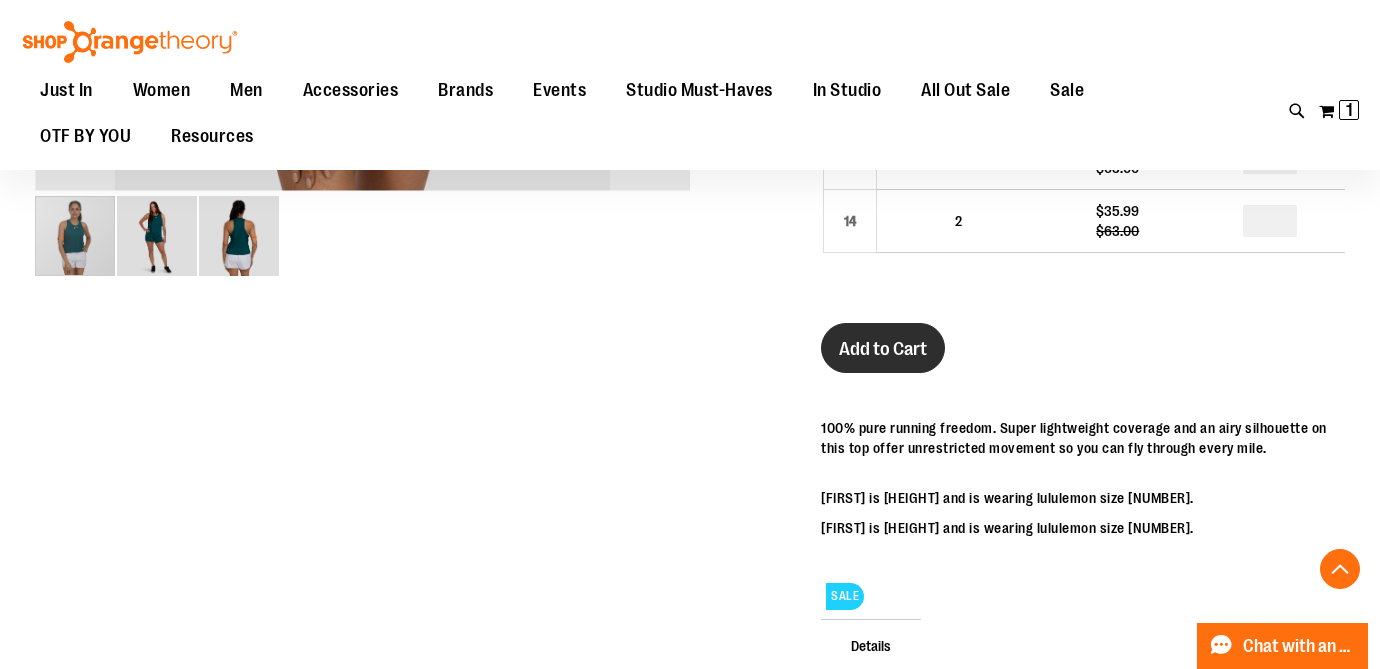 click on "Add to Cart" at bounding box center (883, 348) 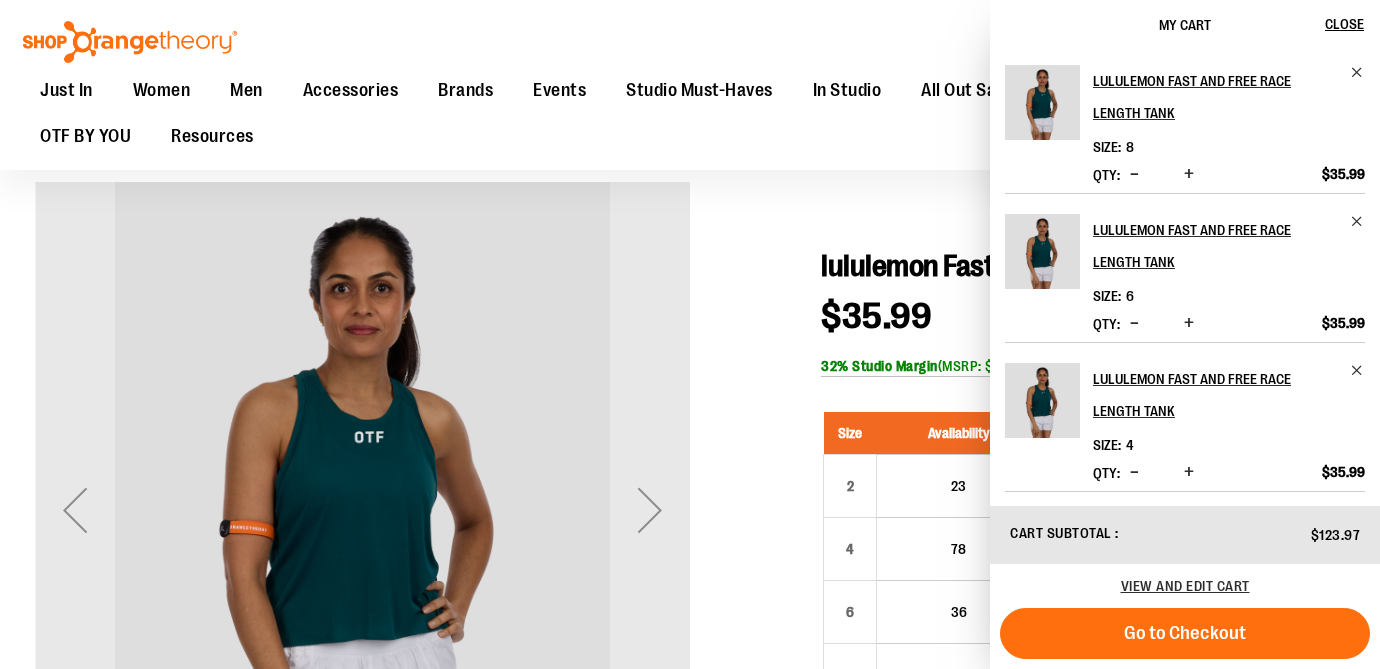 scroll, scrollTop: 96, scrollLeft: 0, axis: vertical 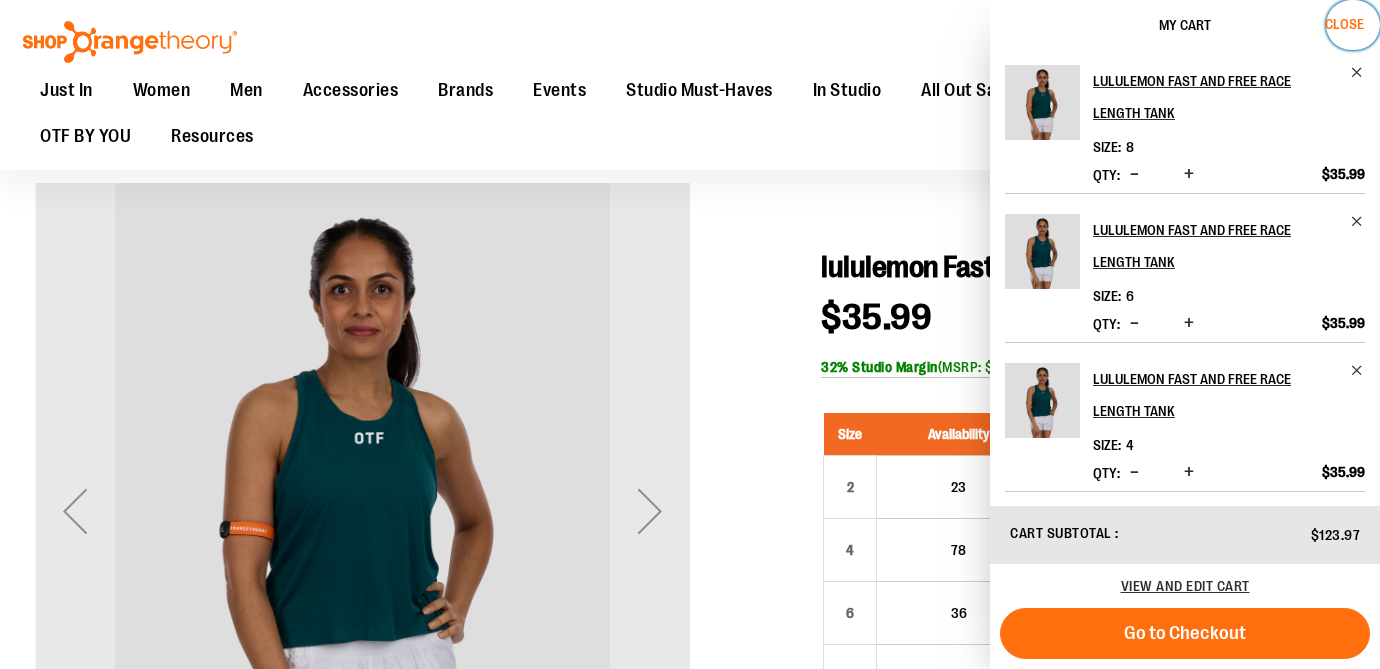 click on "Close" at bounding box center [1344, 24] 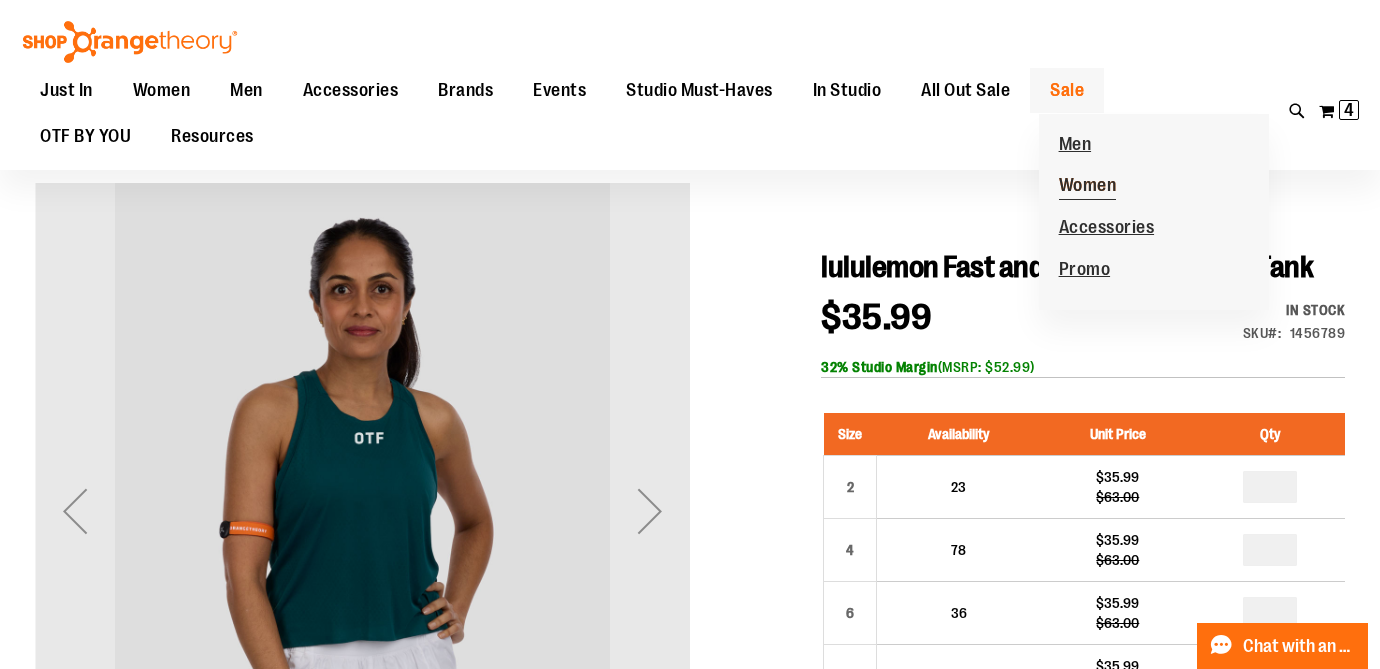 click on "Women" at bounding box center (1088, 187) 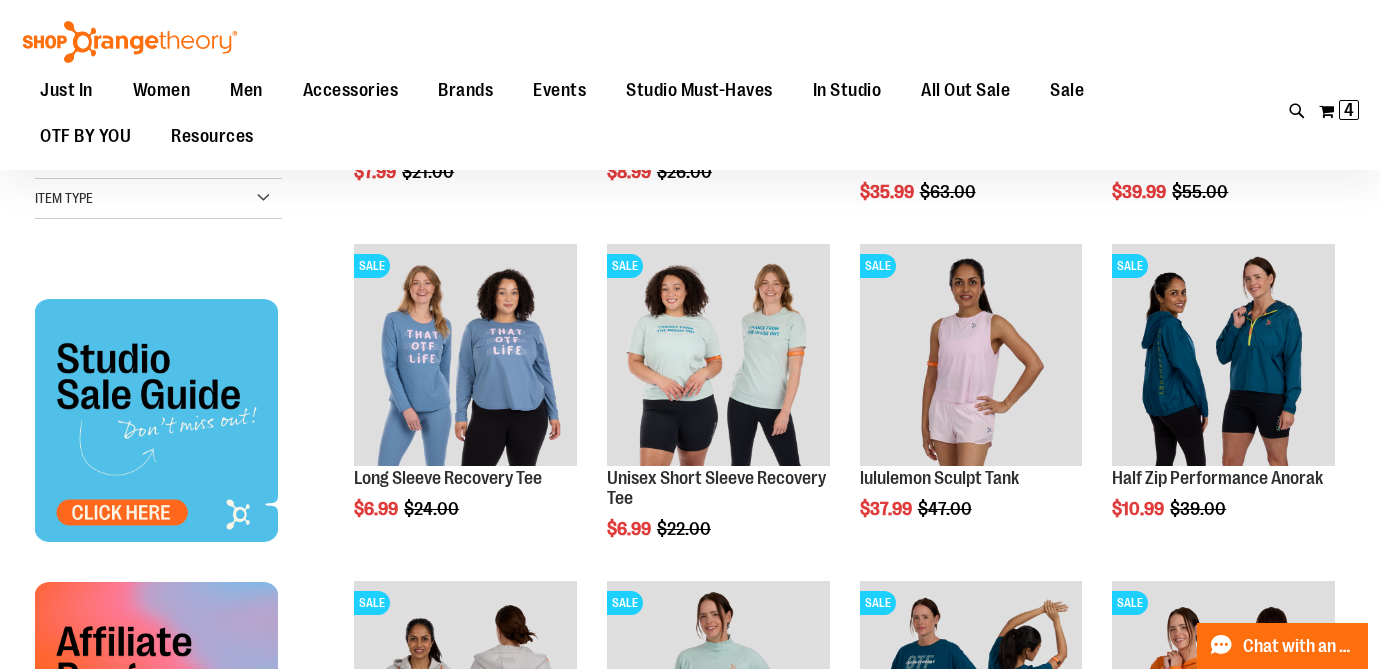 scroll, scrollTop: 304, scrollLeft: 0, axis: vertical 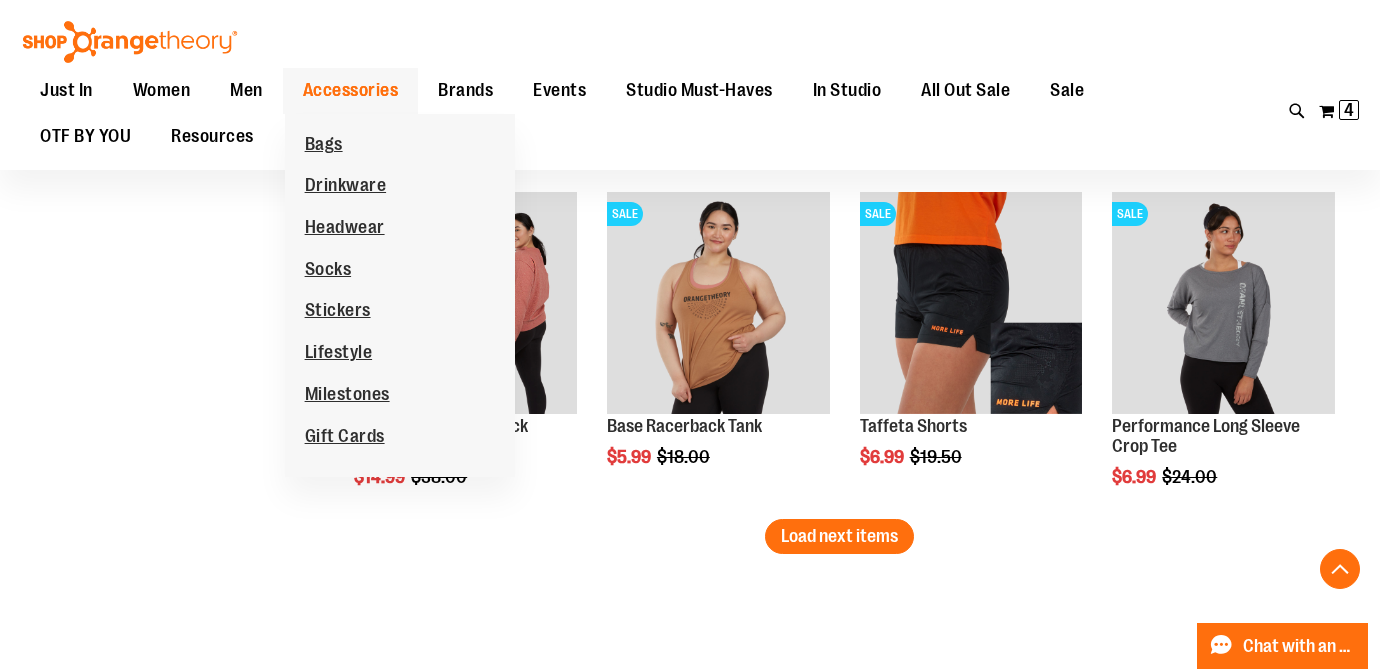 click on "Accessories" at bounding box center [351, 90] 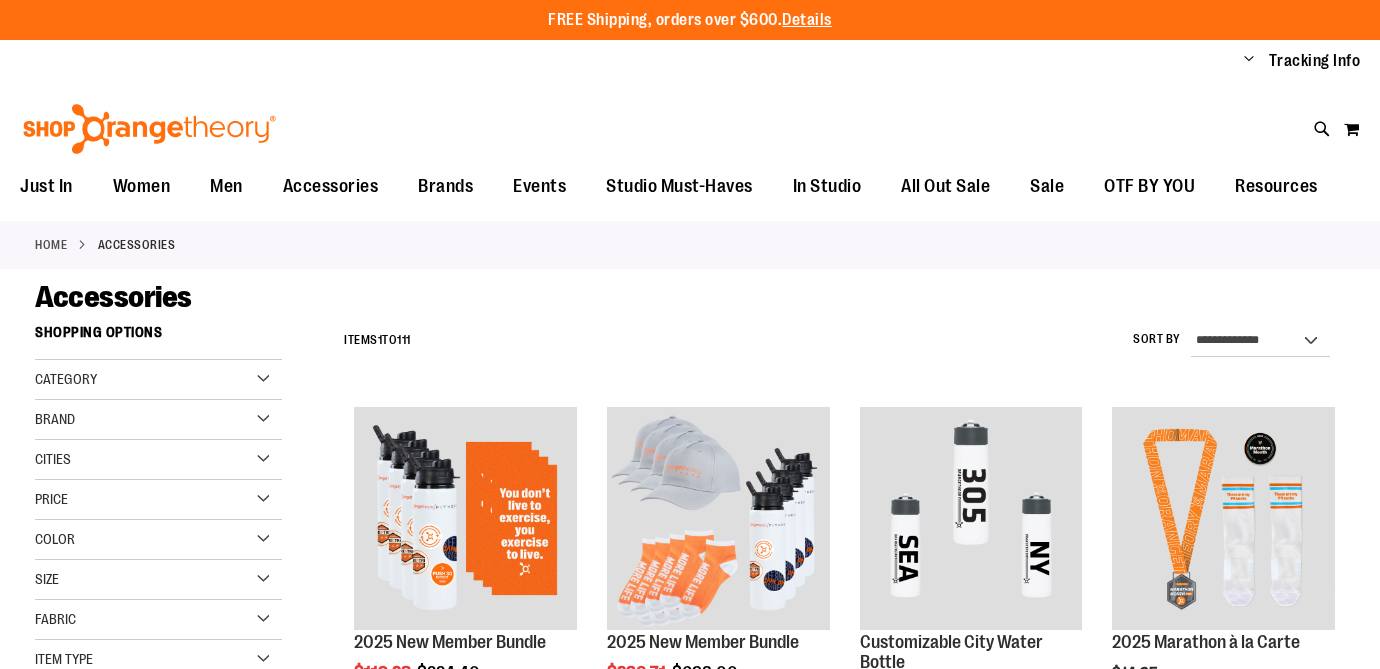 scroll, scrollTop: 0, scrollLeft: 0, axis: both 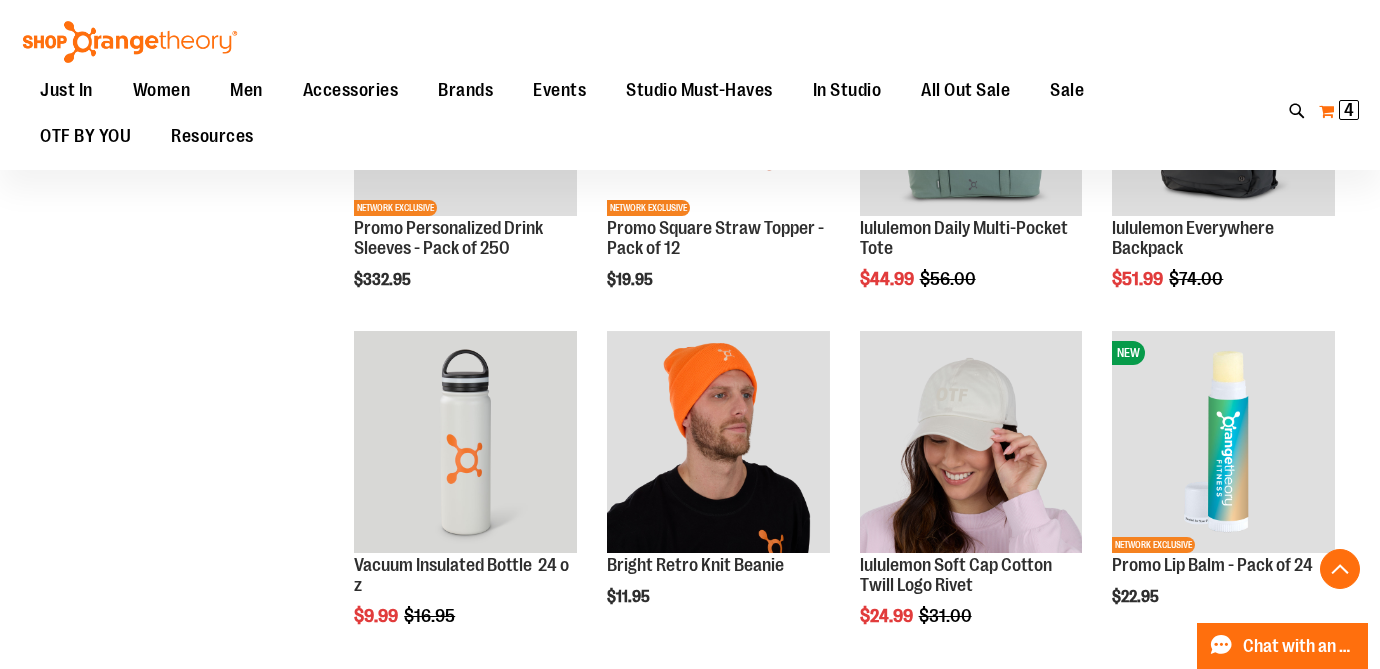 click on "4
4
items" at bounding box center [1349, 110] 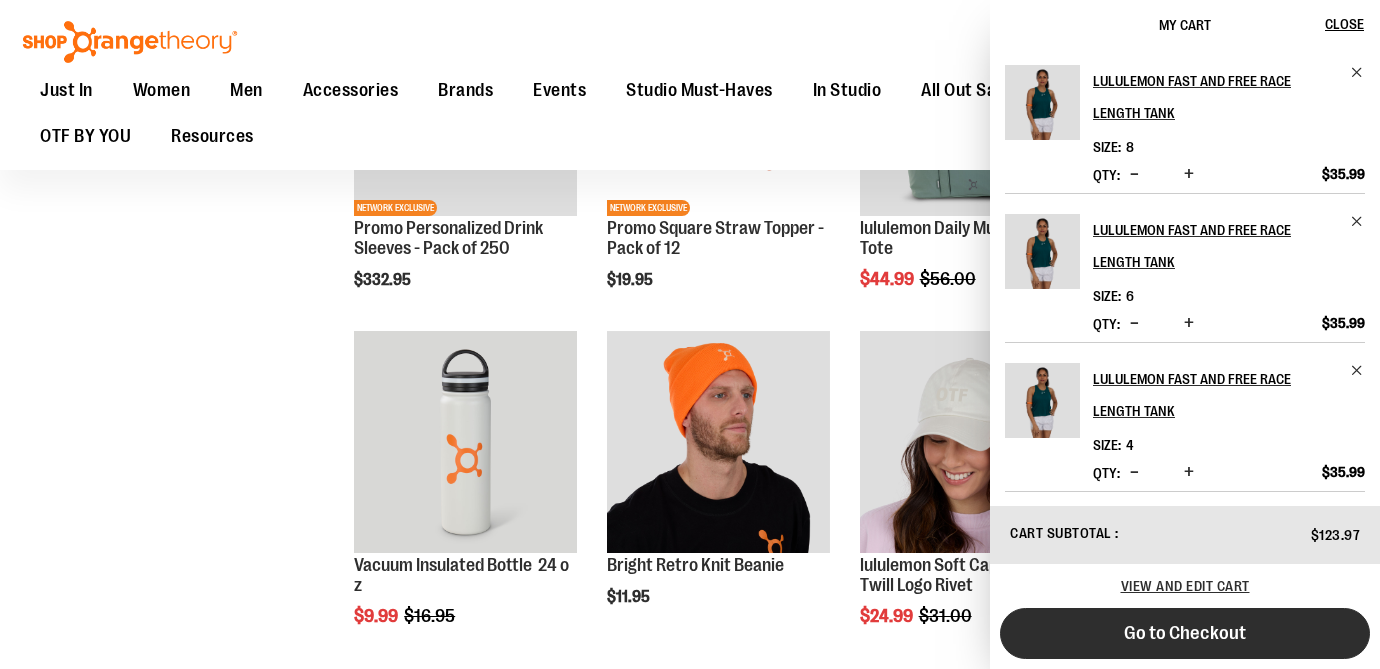 click on "Go to Checkout" at bounding box center (1185, 633) 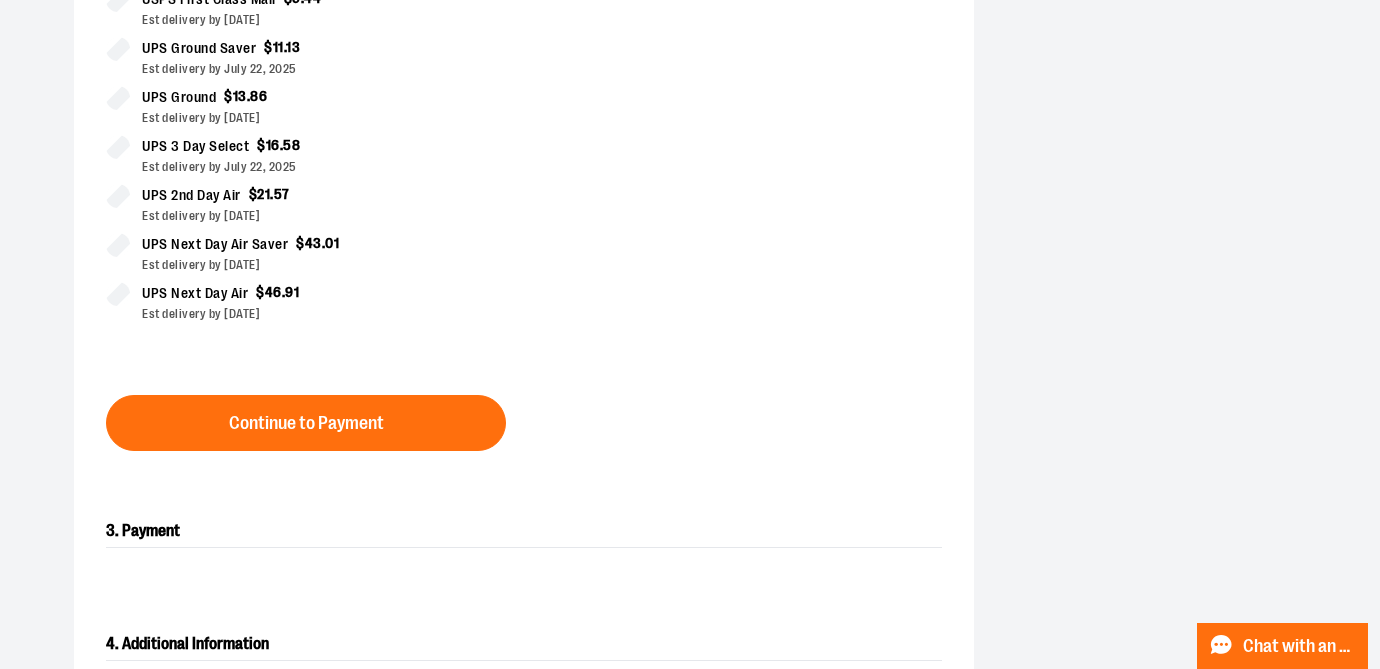 scroll, scrollTop: 658, scrollLeft: 0, axis: vertical 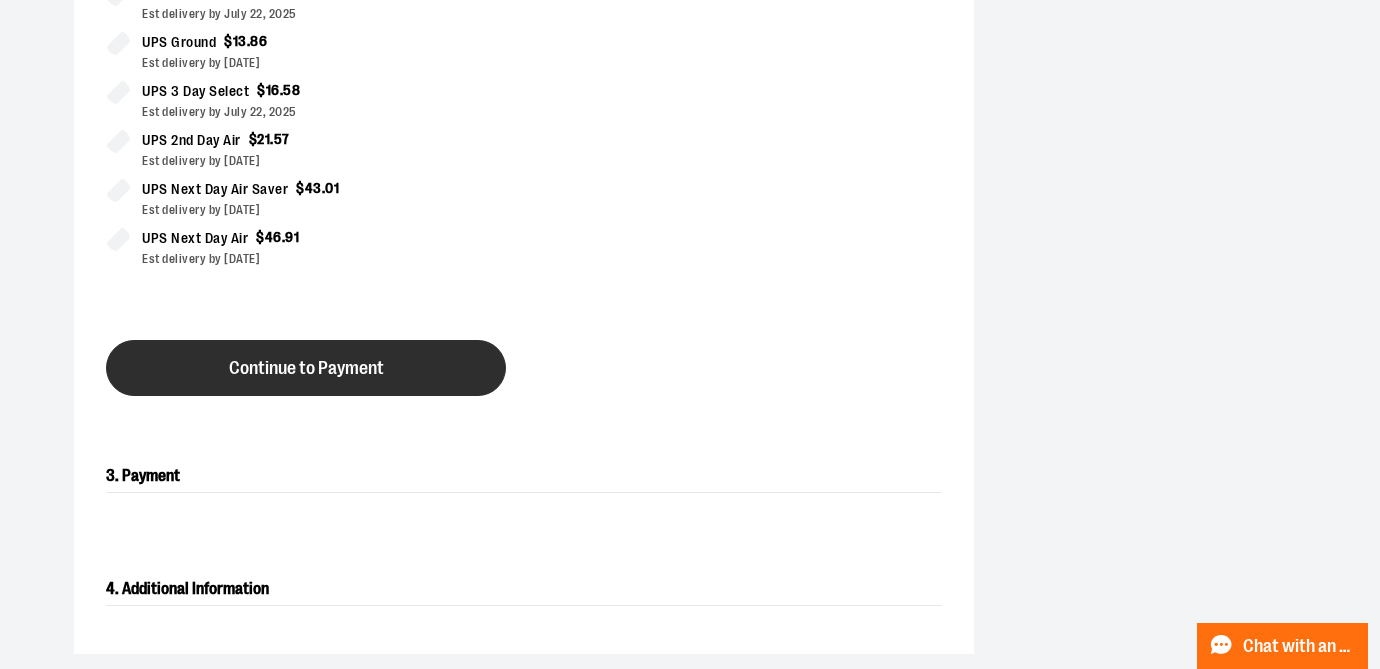 click on "Continue to Payment" at bounding box center [306, 368] 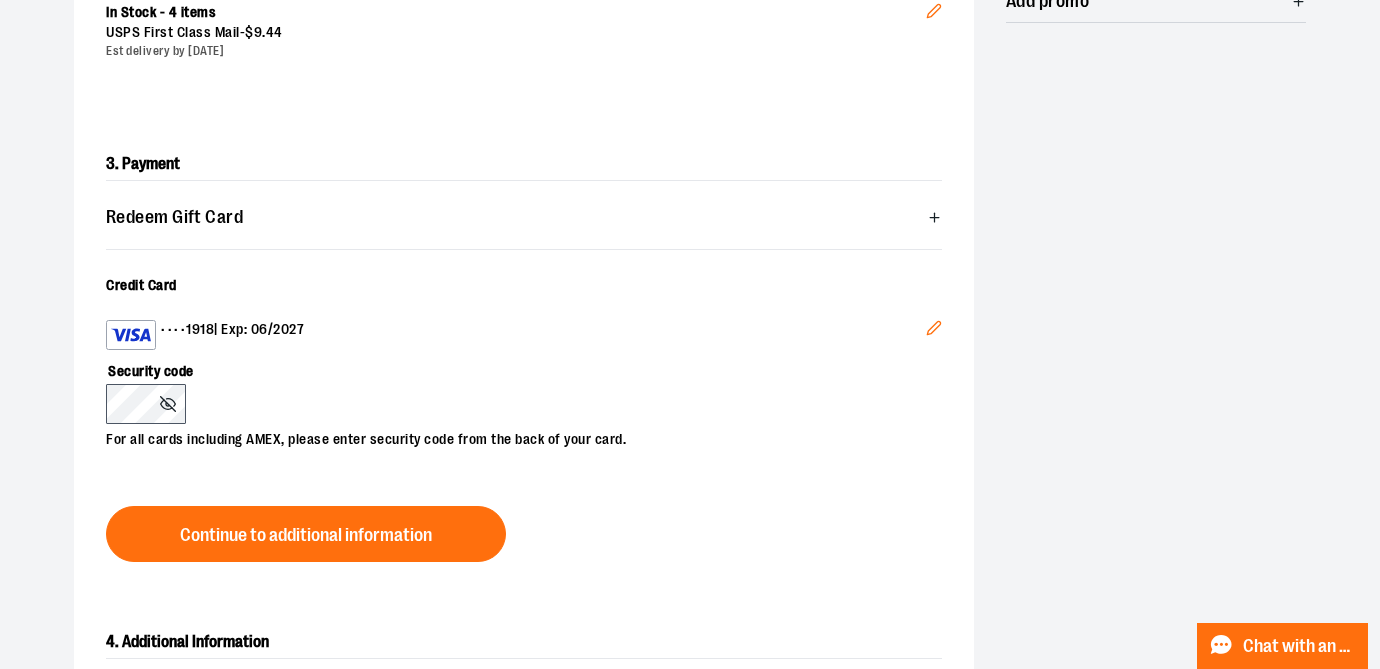 scroll, scrollTop: 508, scrollLeft: 0, axis: vertical 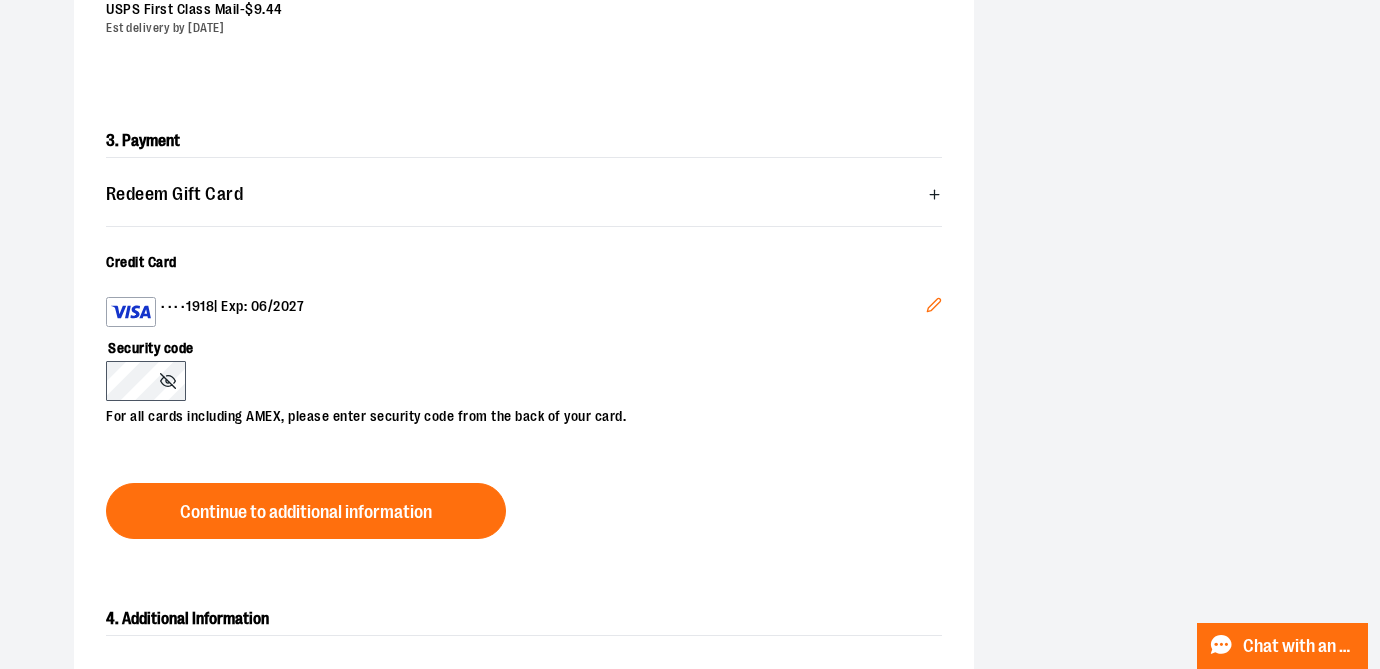 click on "Edit" at bounding box center [934, 308] 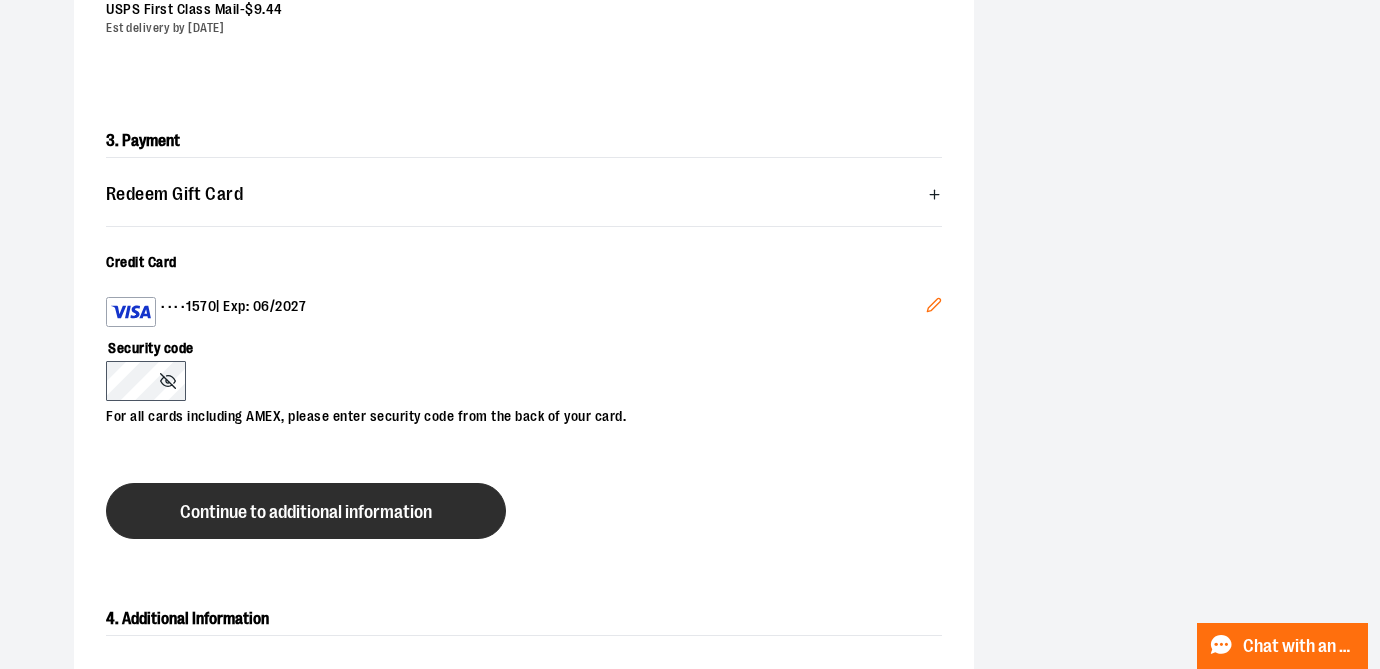 click on "Continue to additional information" at bounding box center (306, 512) 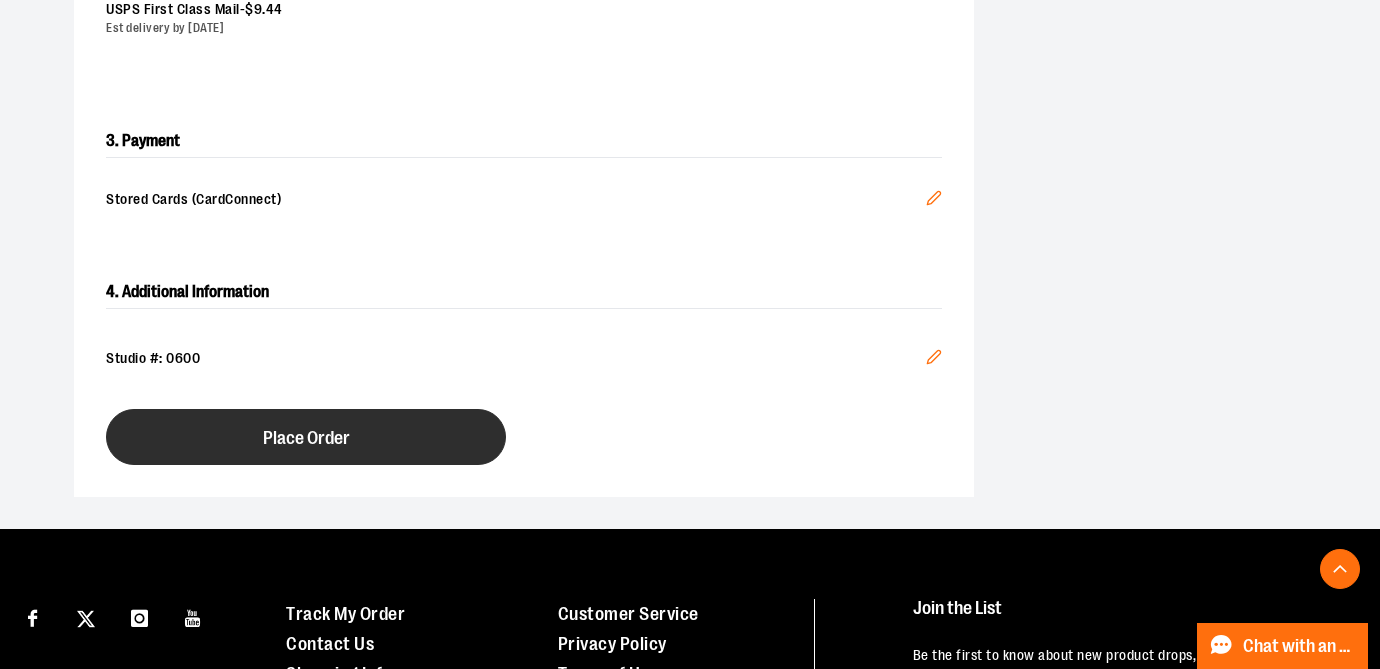 click on "Place Order" at bounding box center [306, 437] 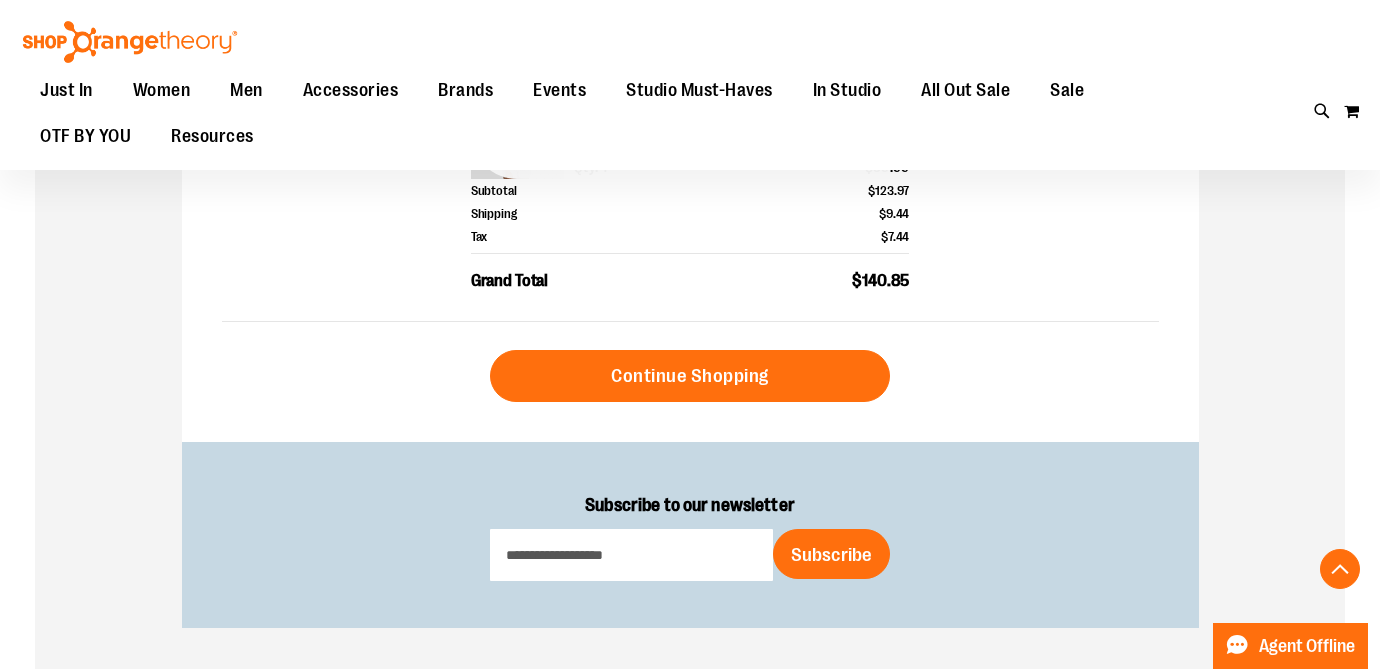 scroll, scrollTop: 0, scrollLeft: 0, axis: both 